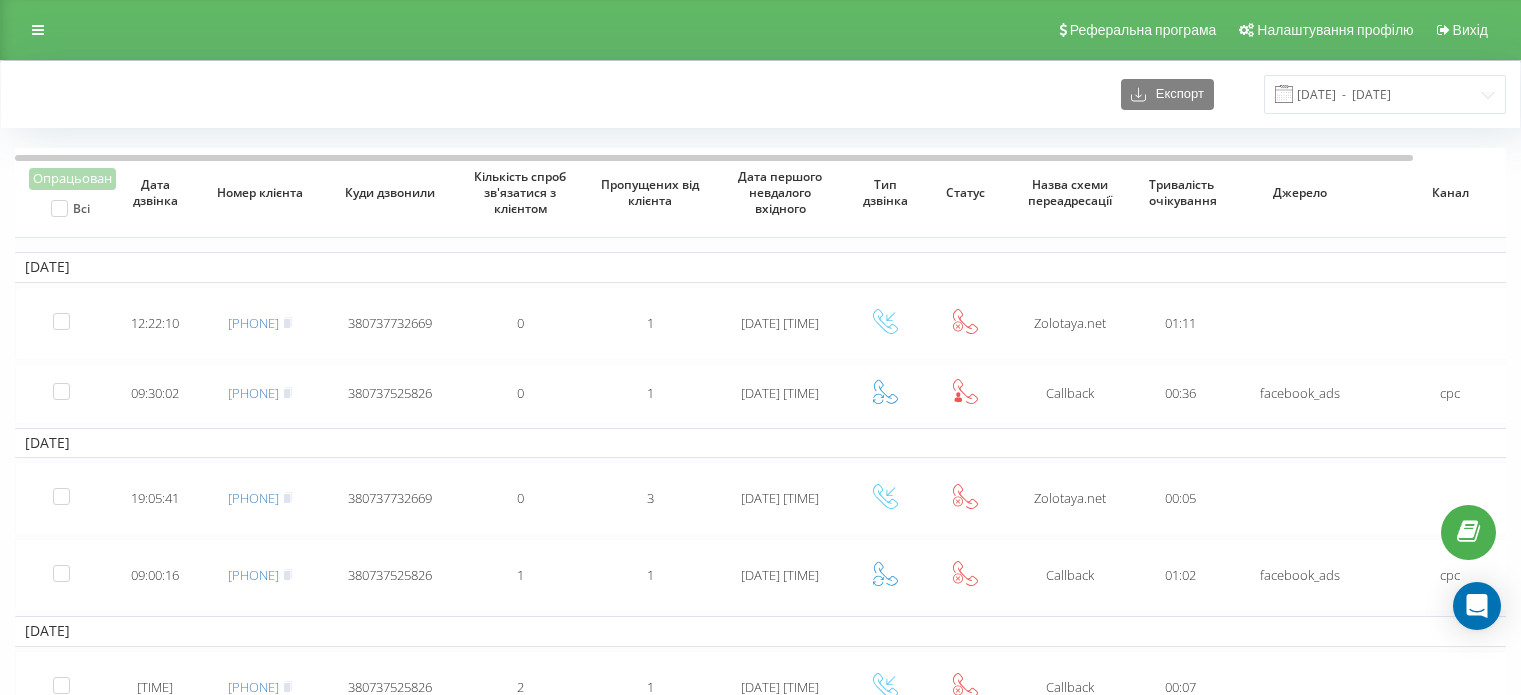 scroll, scrollTop: 0, scrollLeft: 0, axis: both 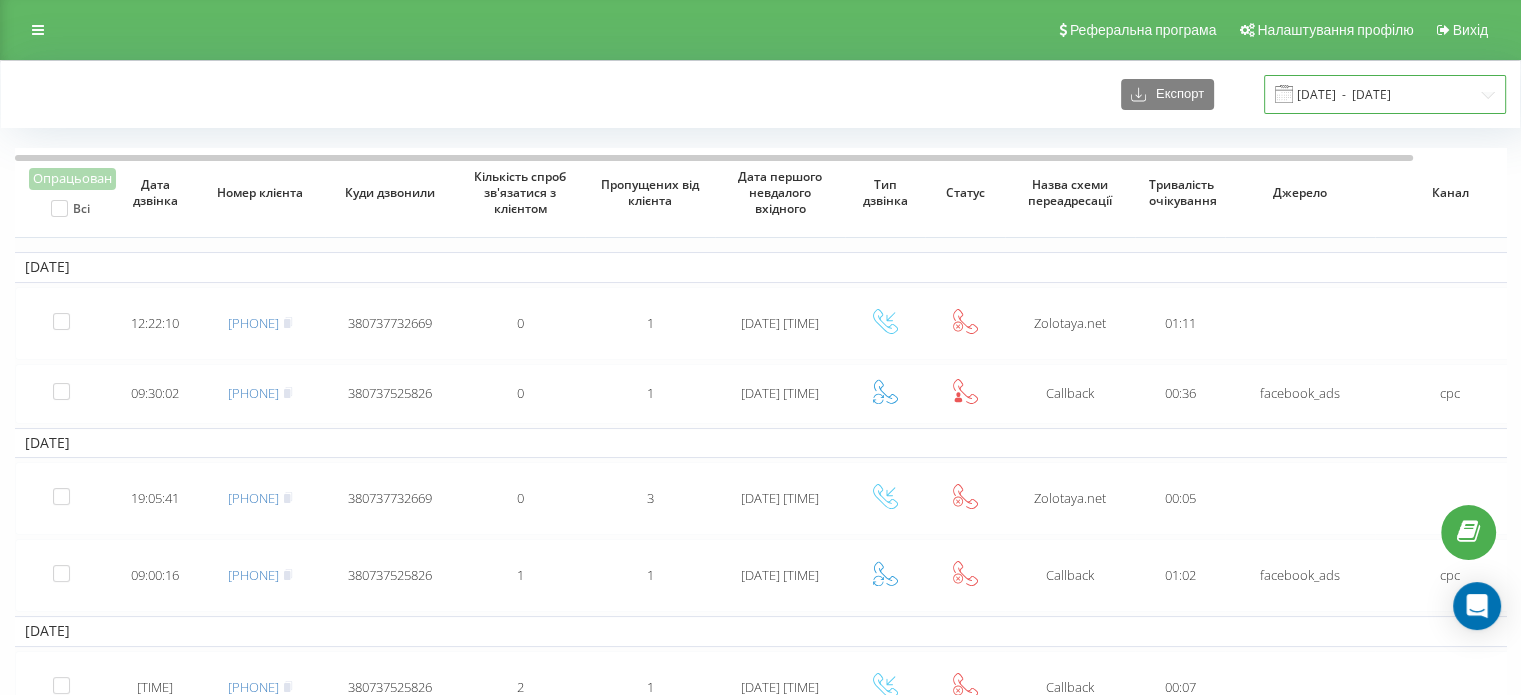 click on "01.07.2024  -  01.08.2024" at bounding box center (1385, 94) 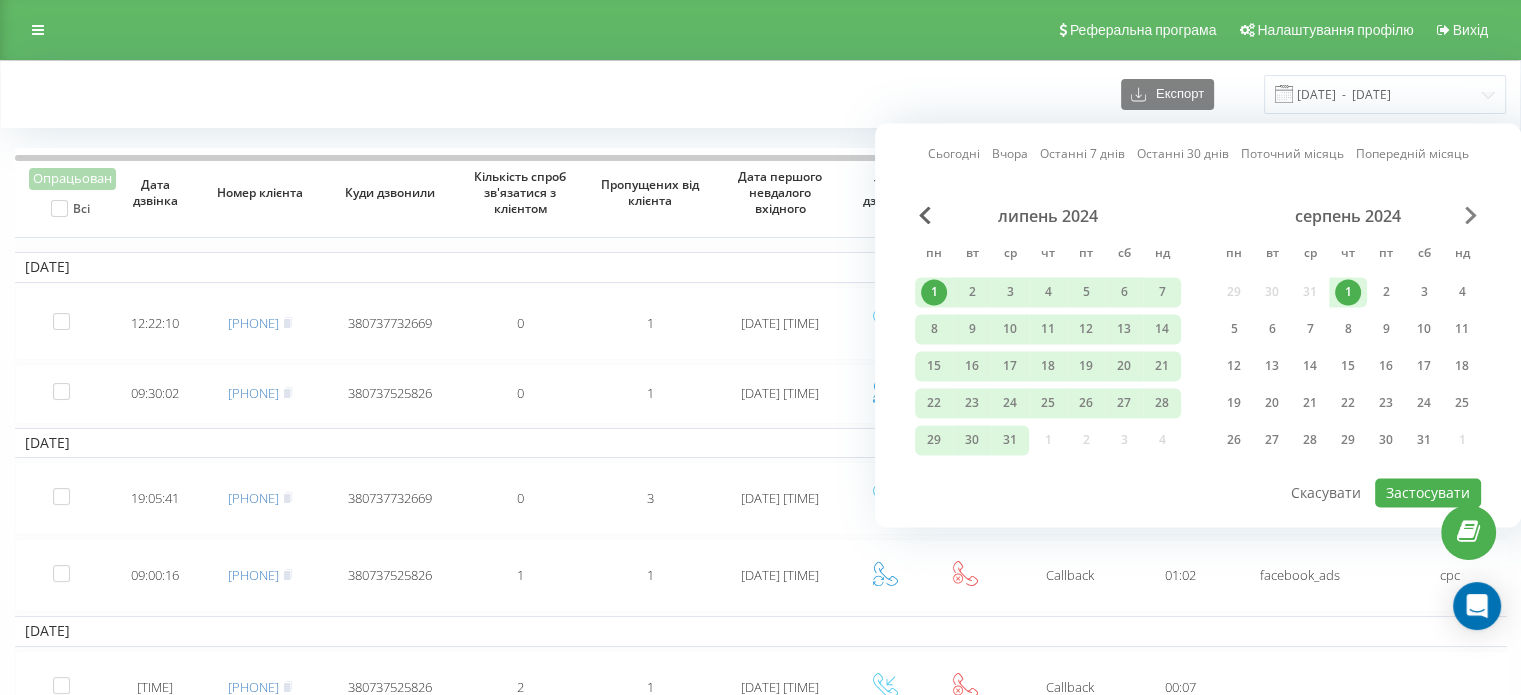 click at bounding box center (1471, 215) 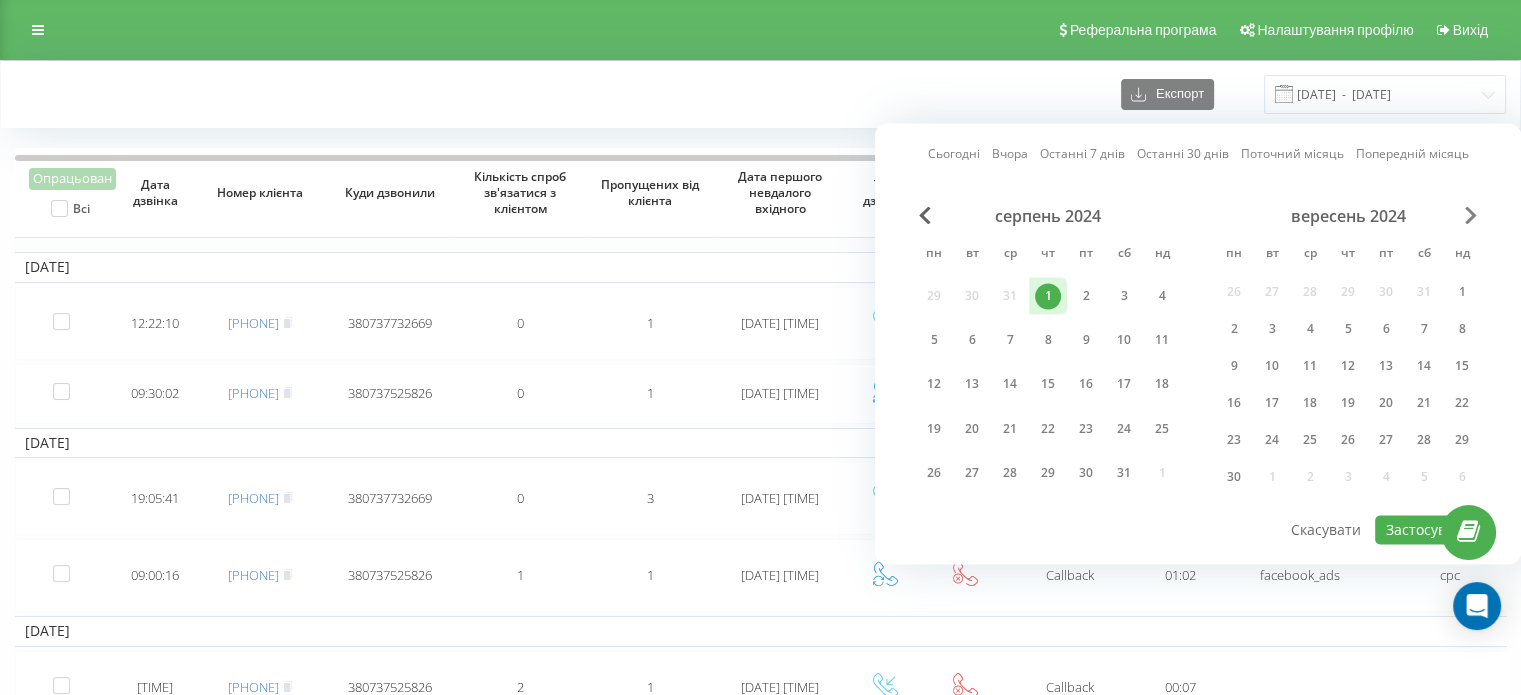 click at bounding box center [1471, 215] 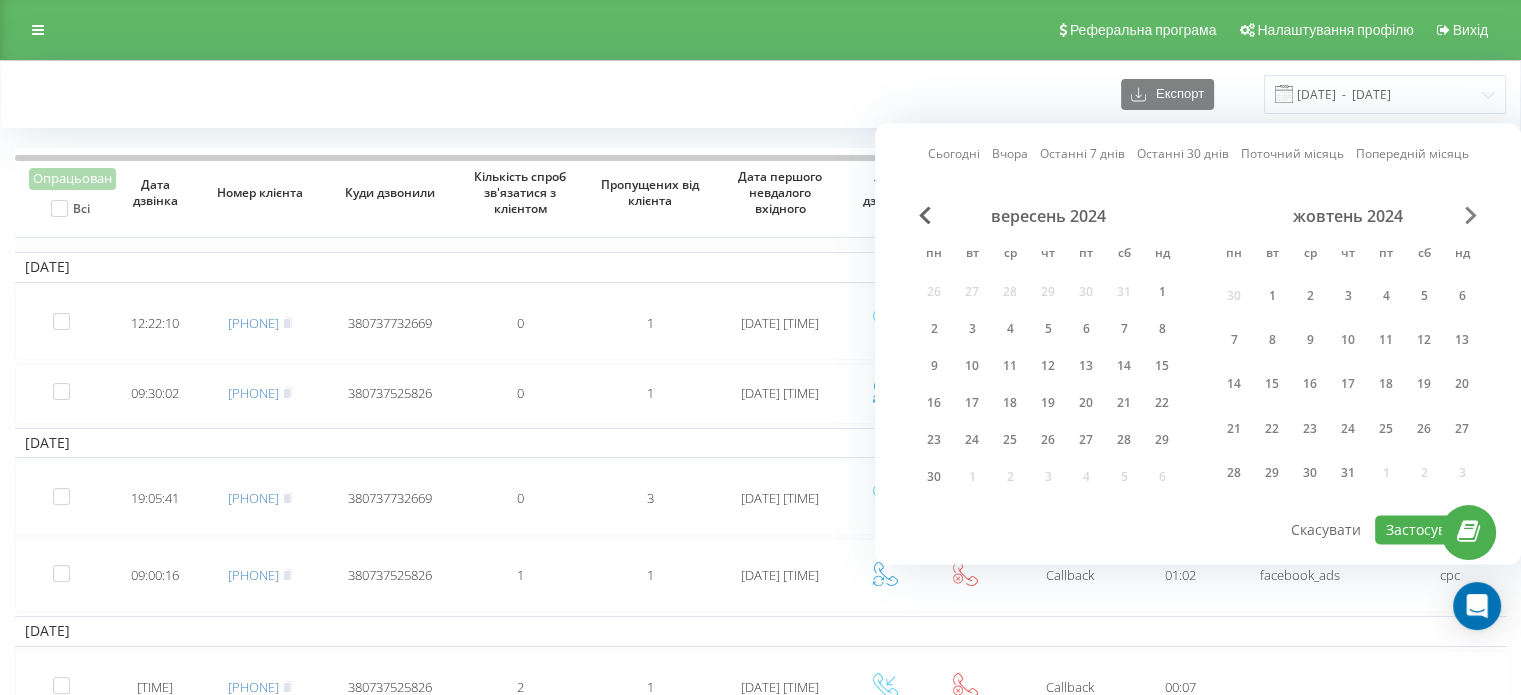 click at bounding box center [1471, 215] 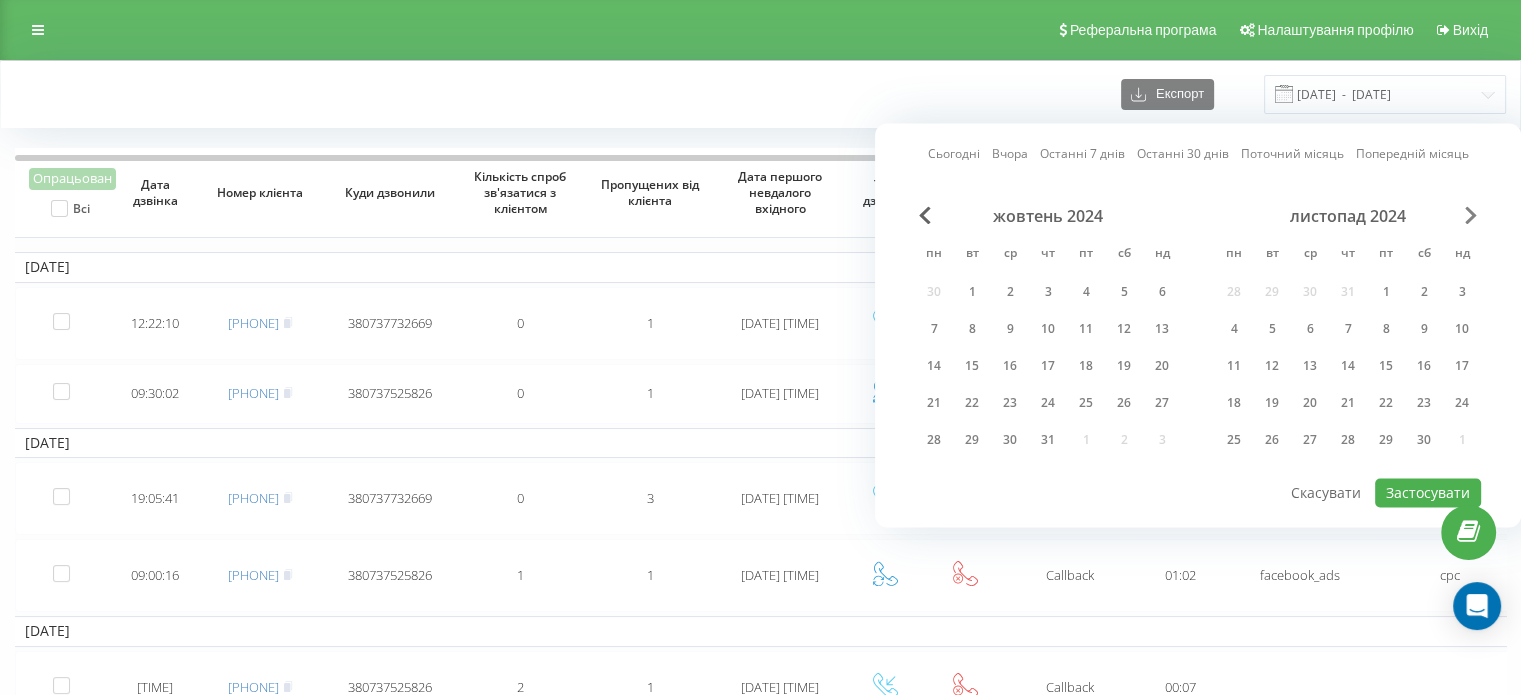 click at bounding box center [1471, 215] 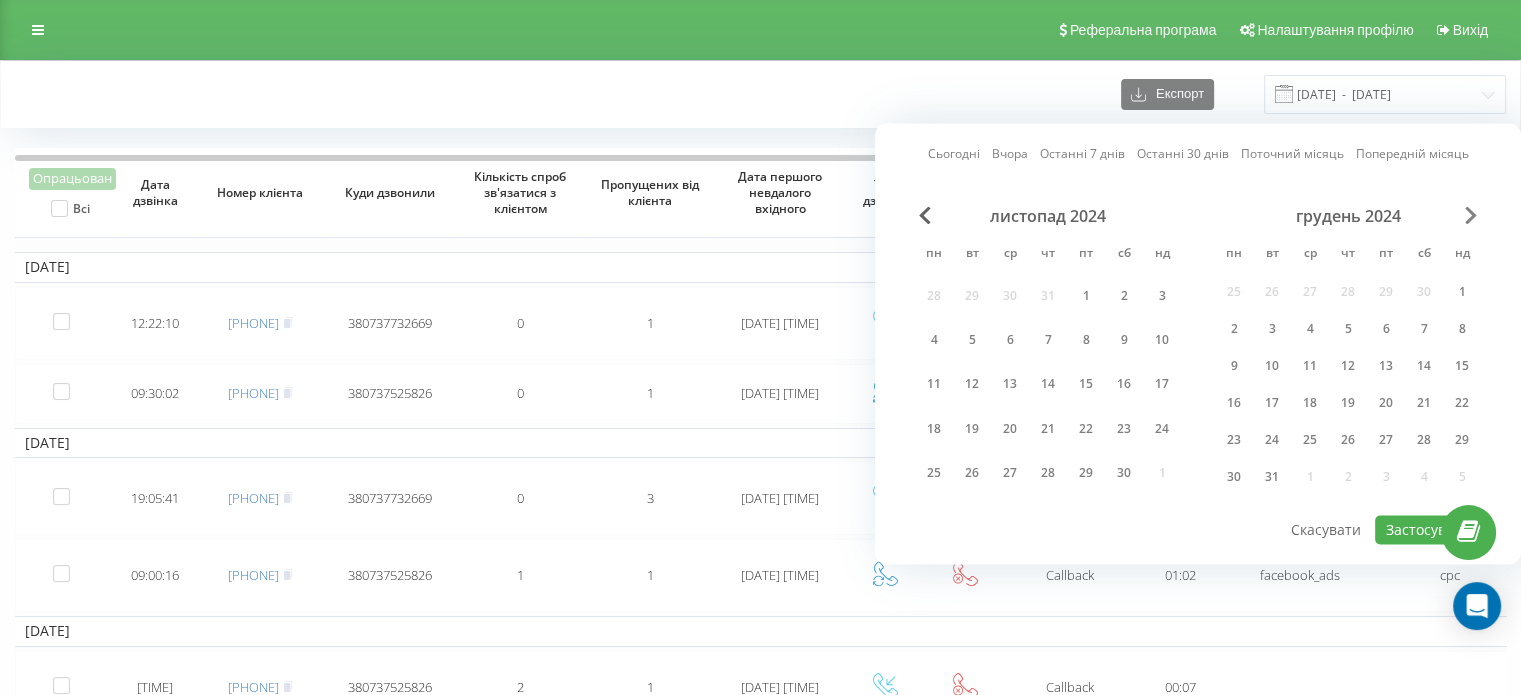 click at bounding box center (1471, 215) 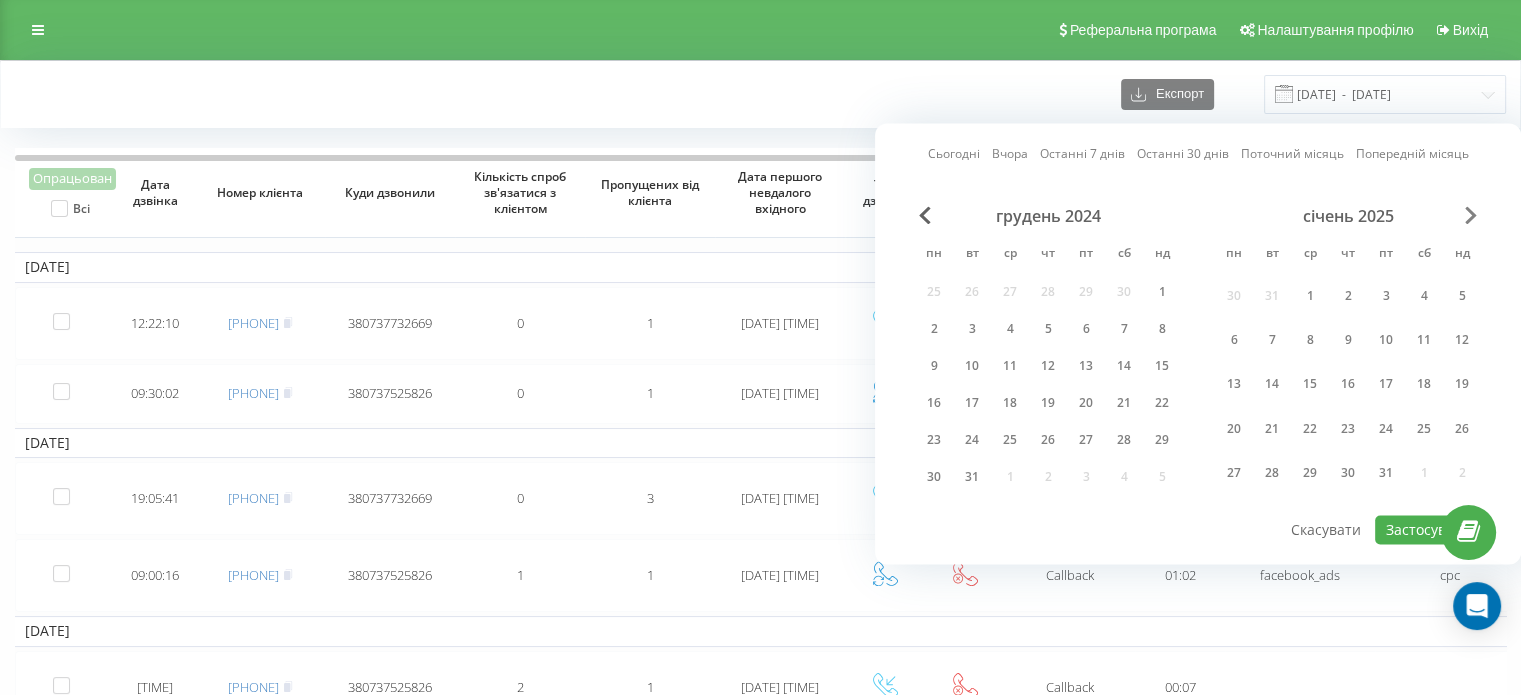 click at bounding box center (1471, 215) 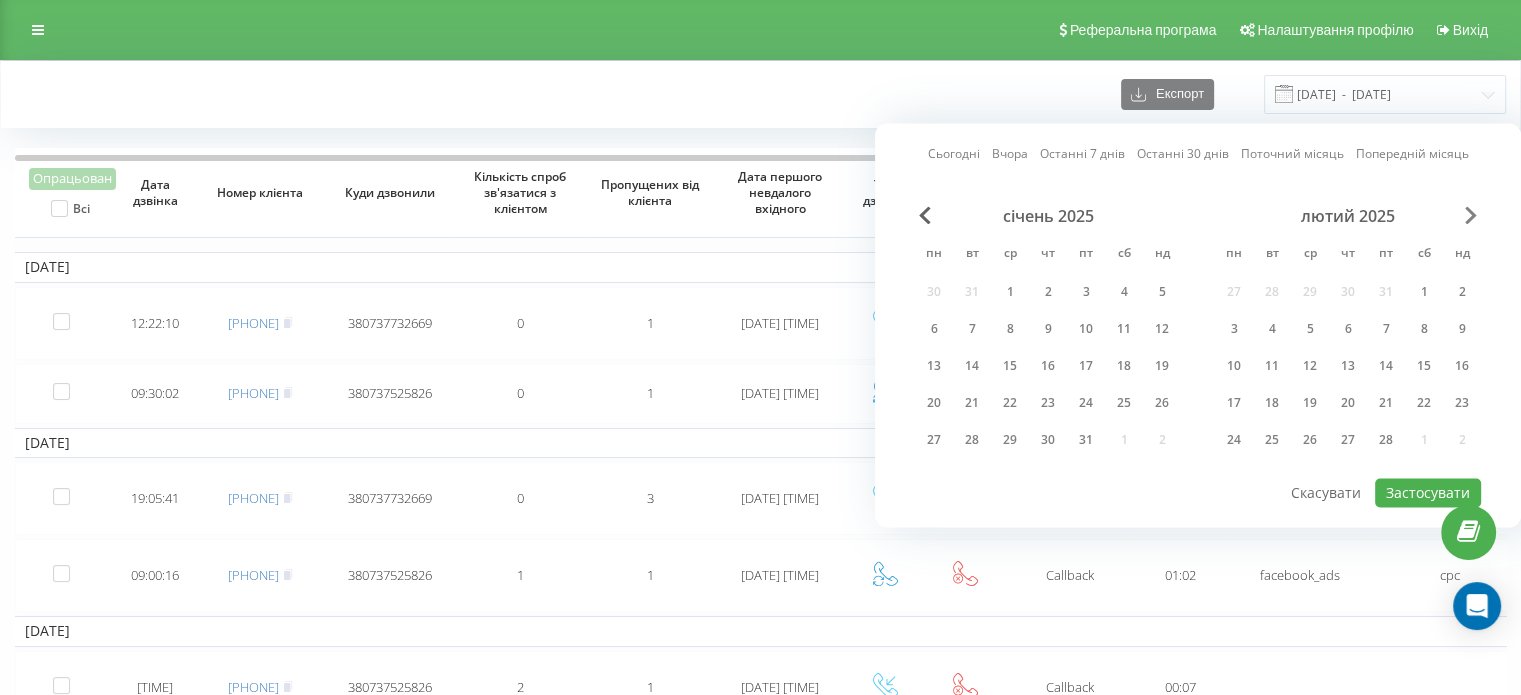 click at bounding box center [1471, 215] 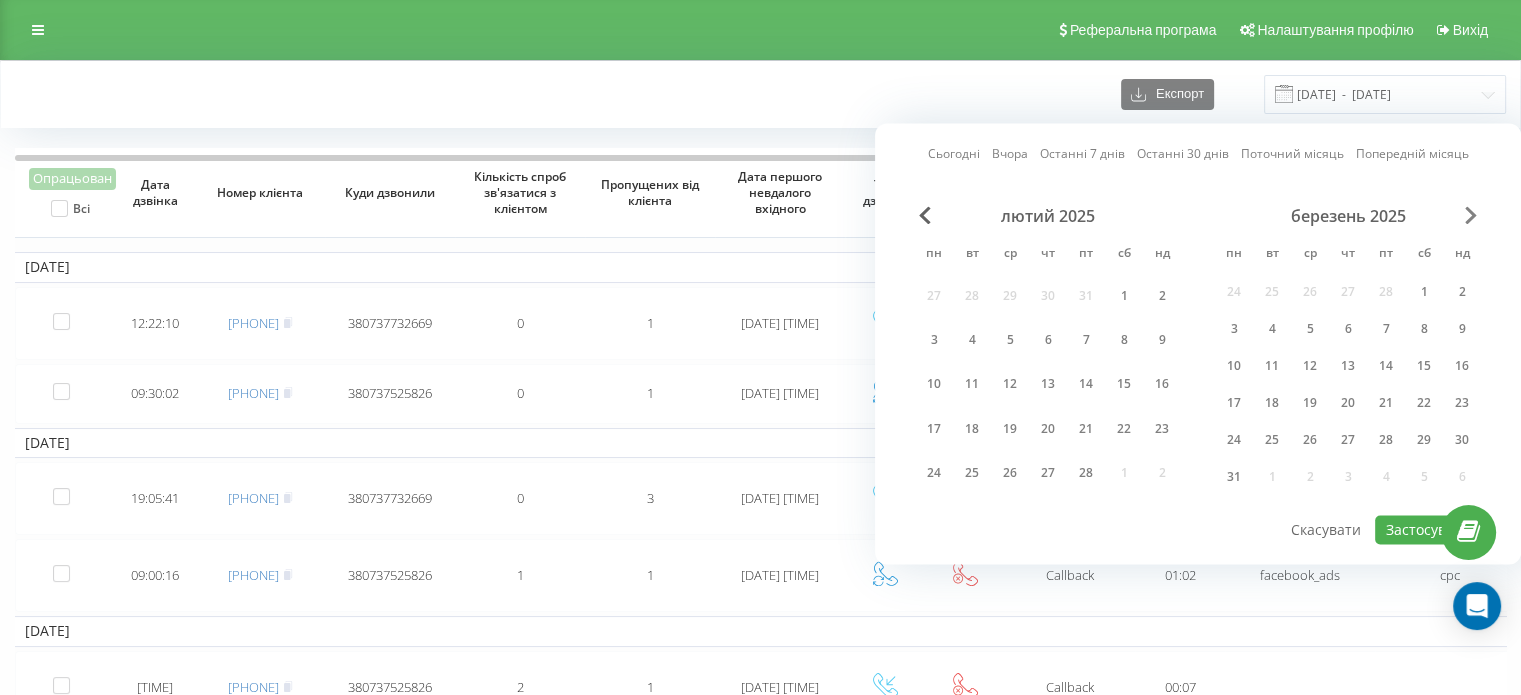 click at bounding box center [1471, 215] 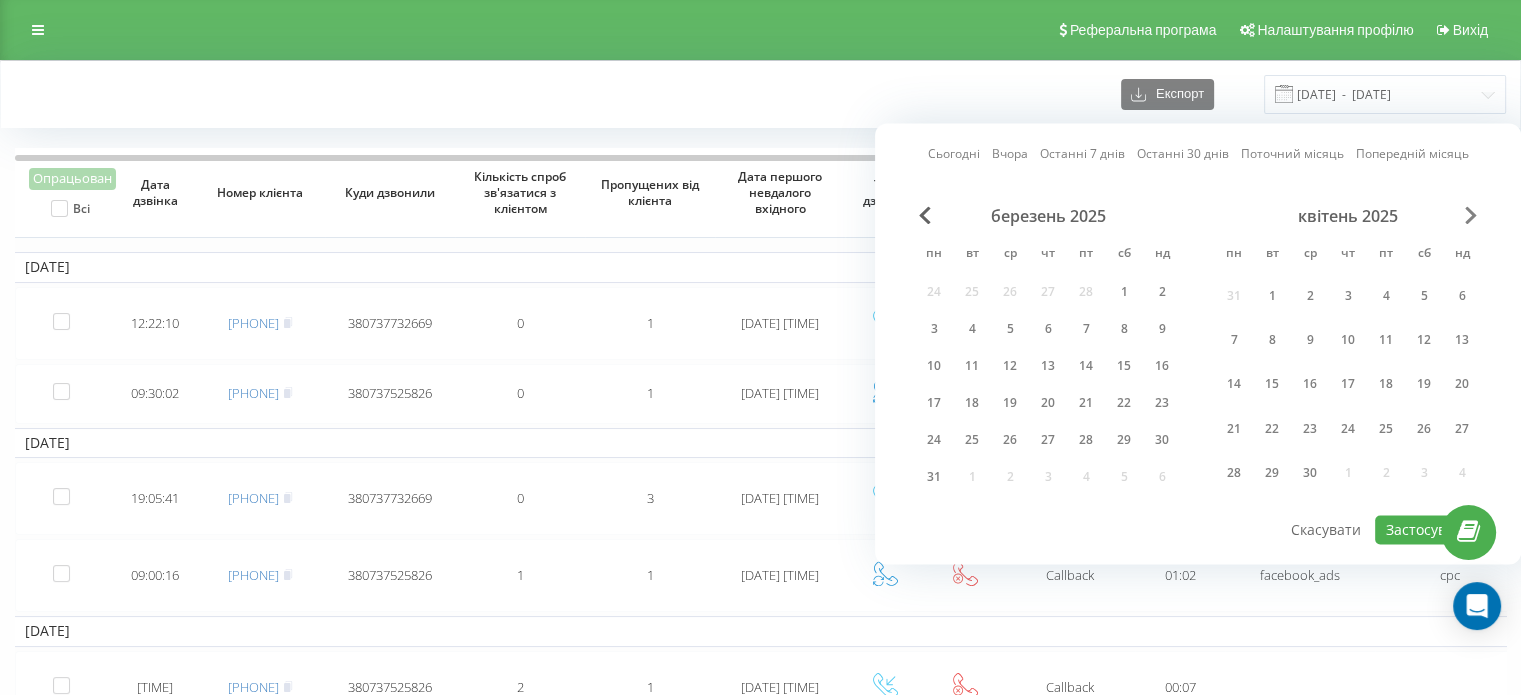 click at bounding box center (1471, 215) 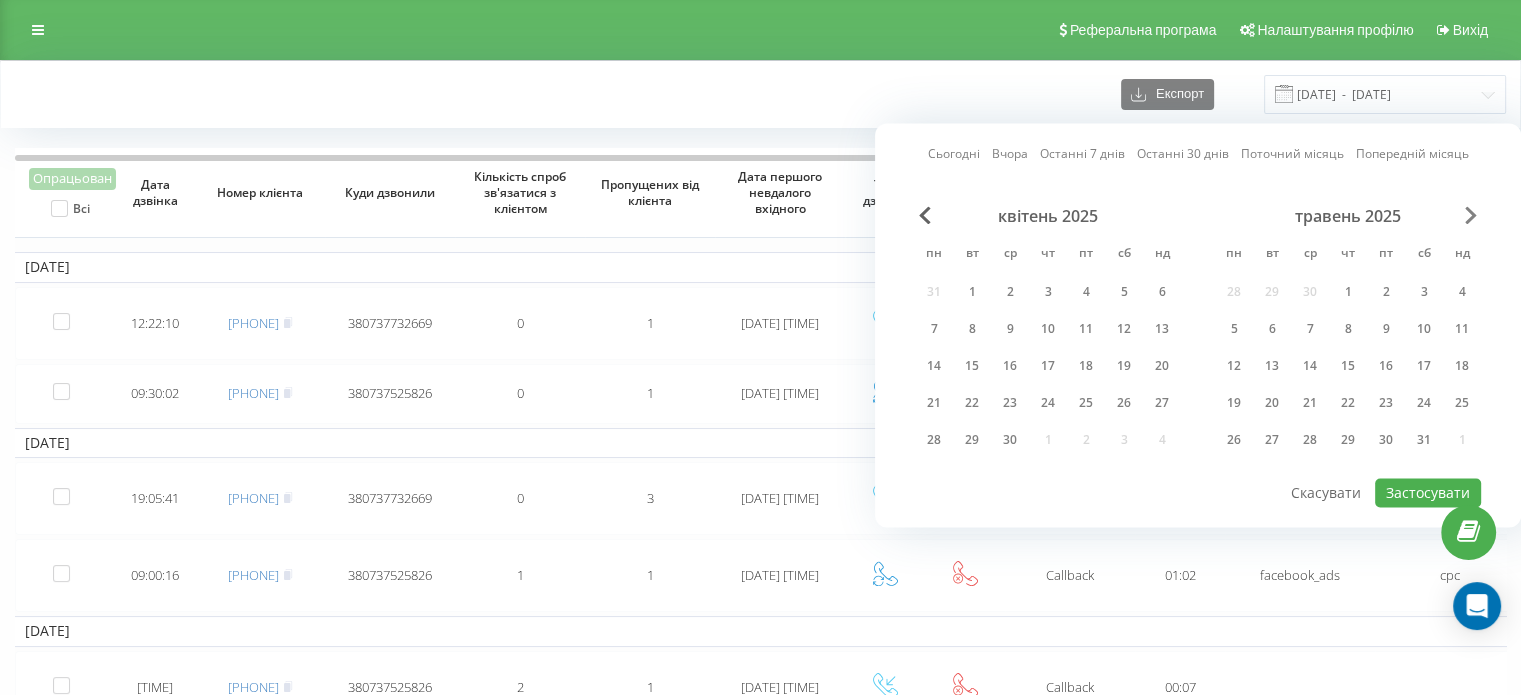 click at bounding box center [1471, 215] 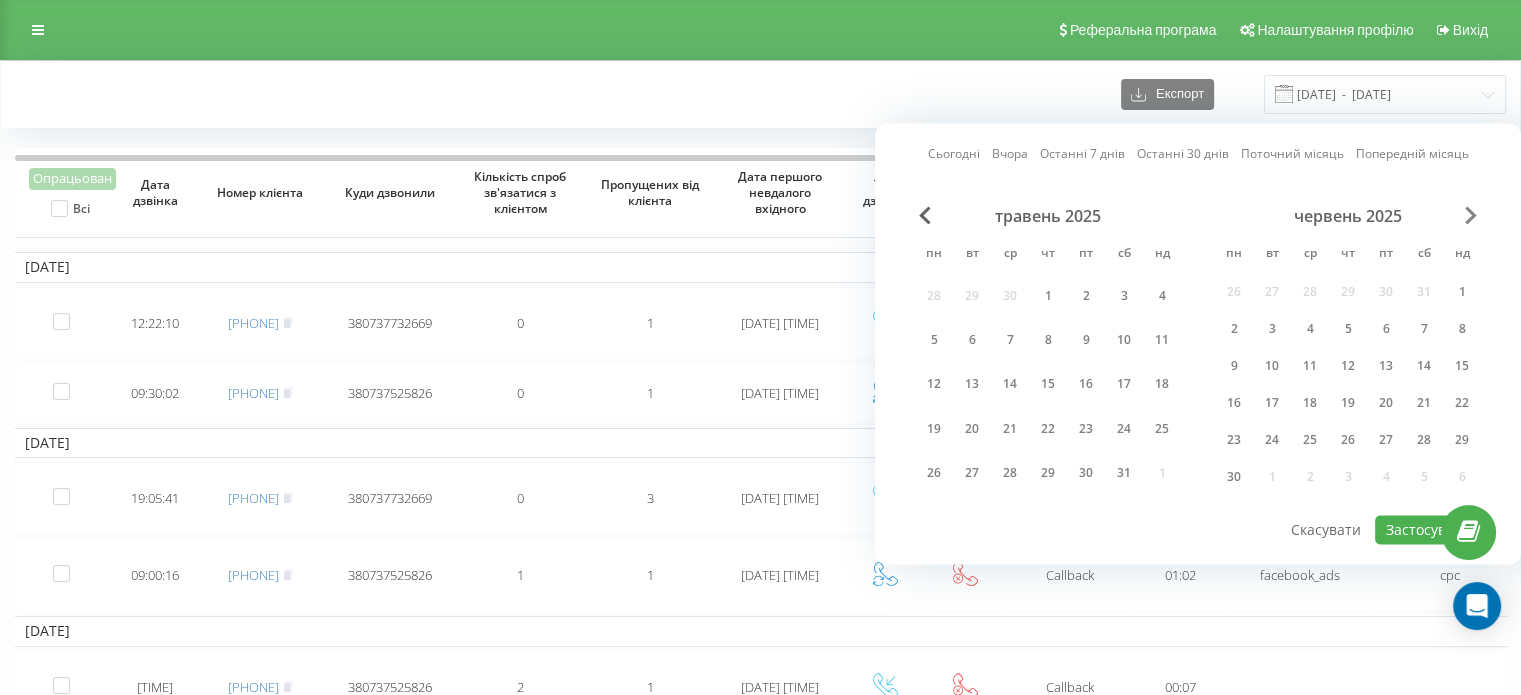 click at bounding box center [1471, 215] 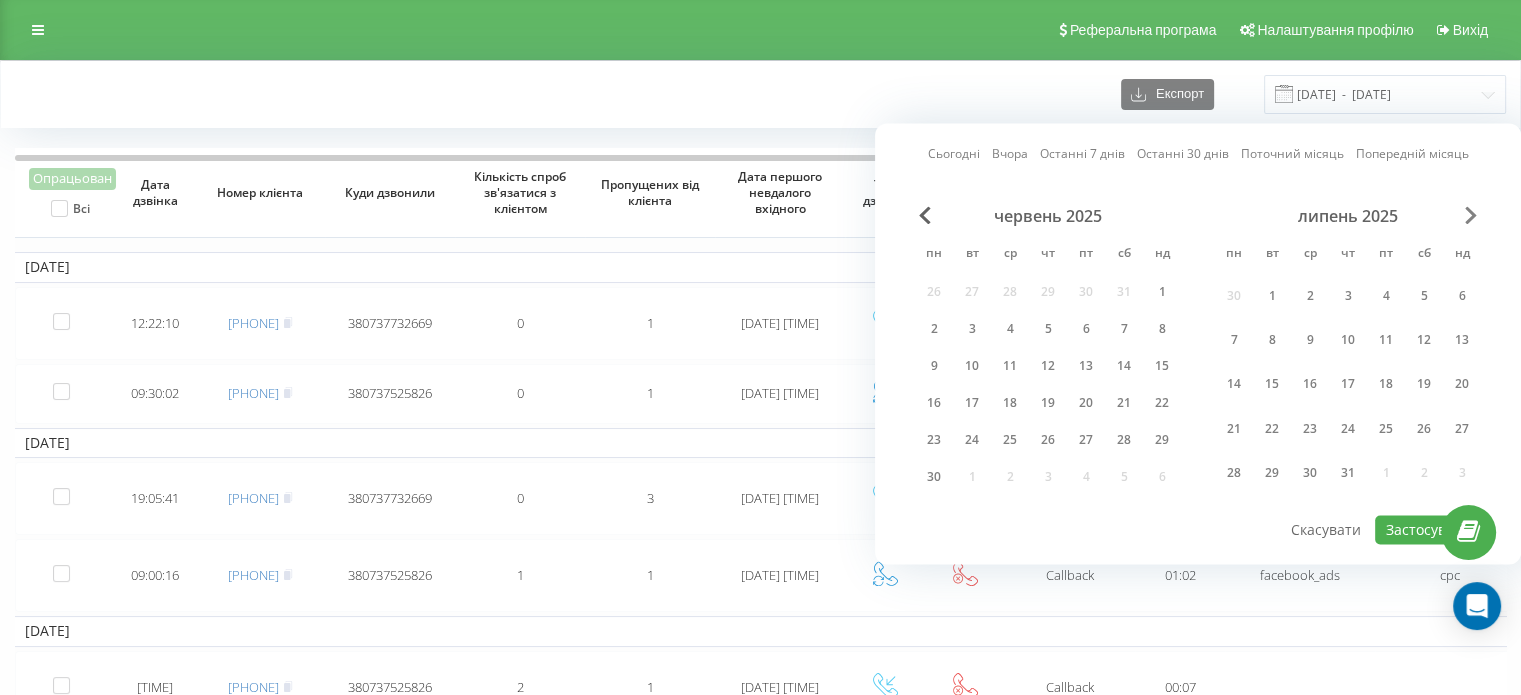 click at bounding box center [1471, 215] 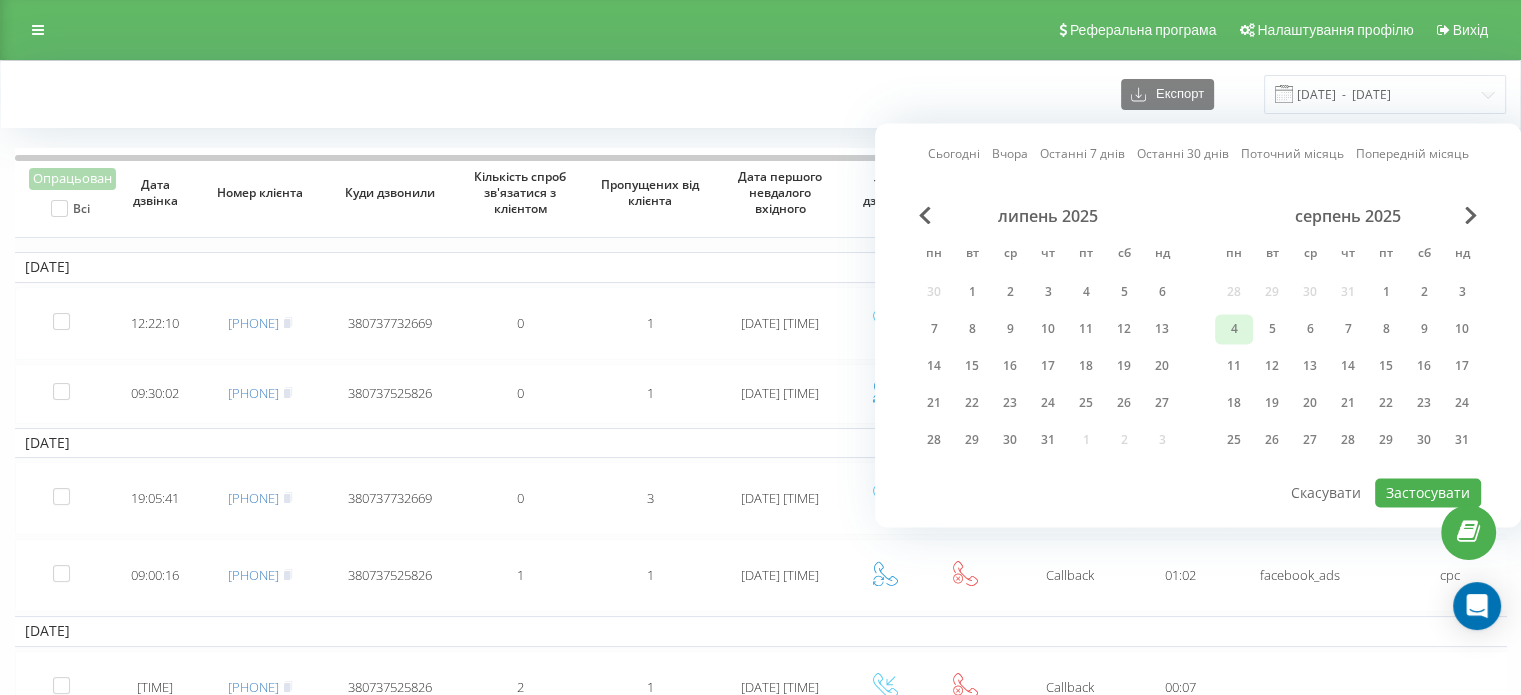 click on "4" at bounding box center (1234, 329) 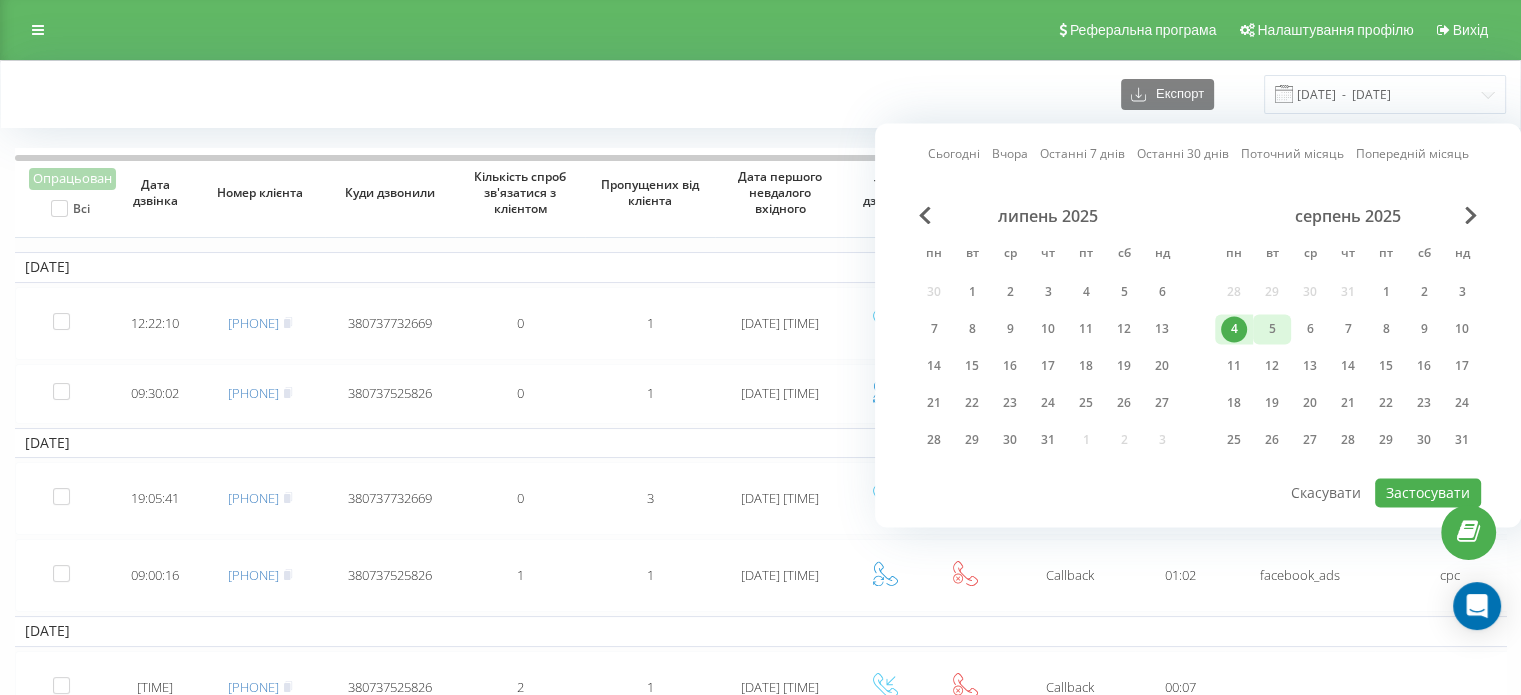 click on "5" at bounding box center (1272, 329) 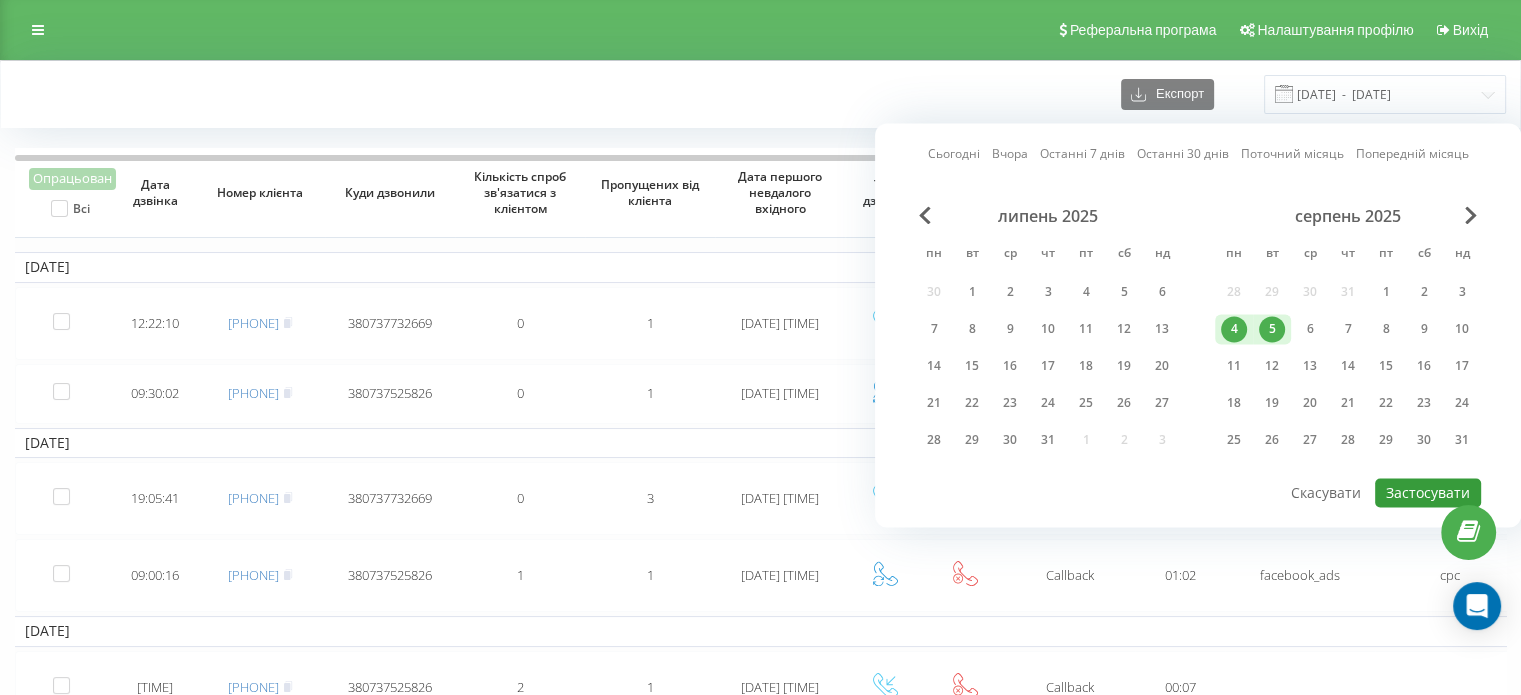 click on "Застосувати" at bounding box center (1428, 492) 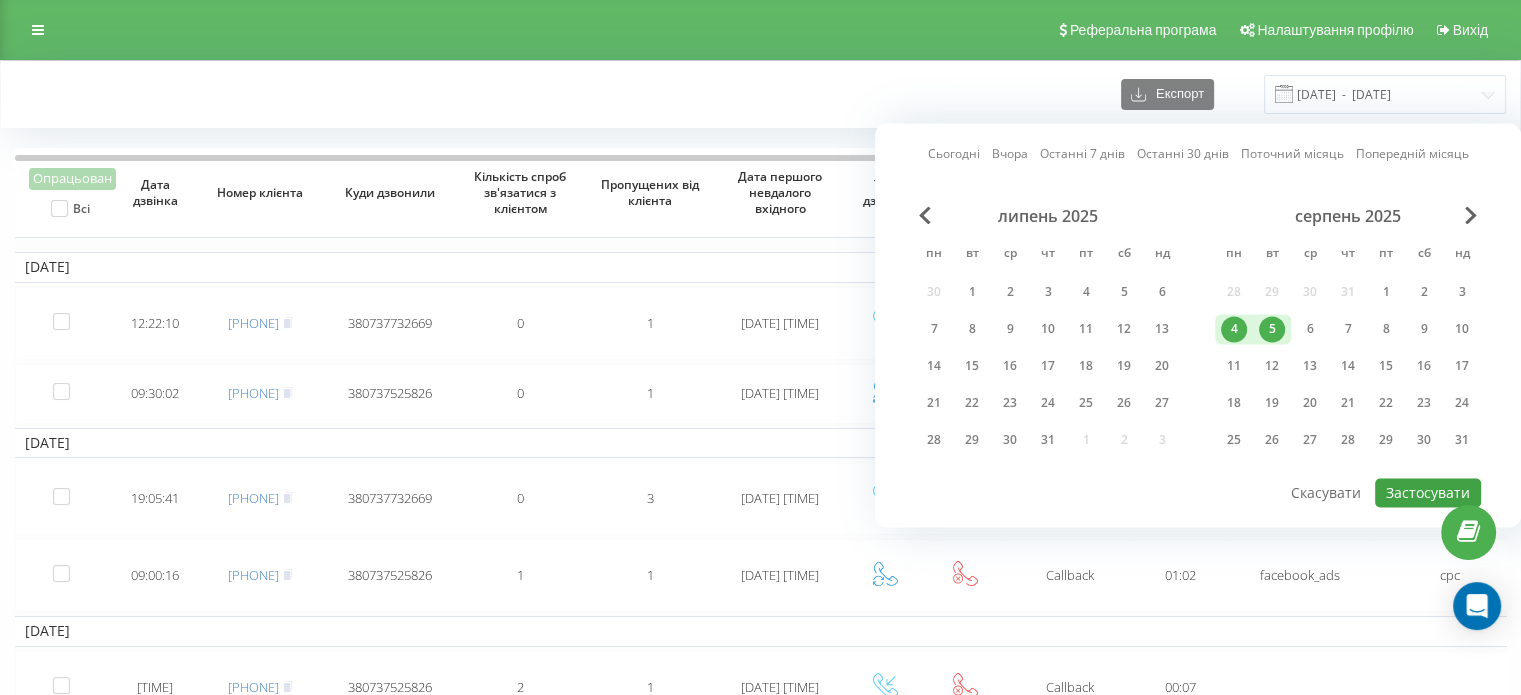 type on "04.08.2025  -  05.08.2025" 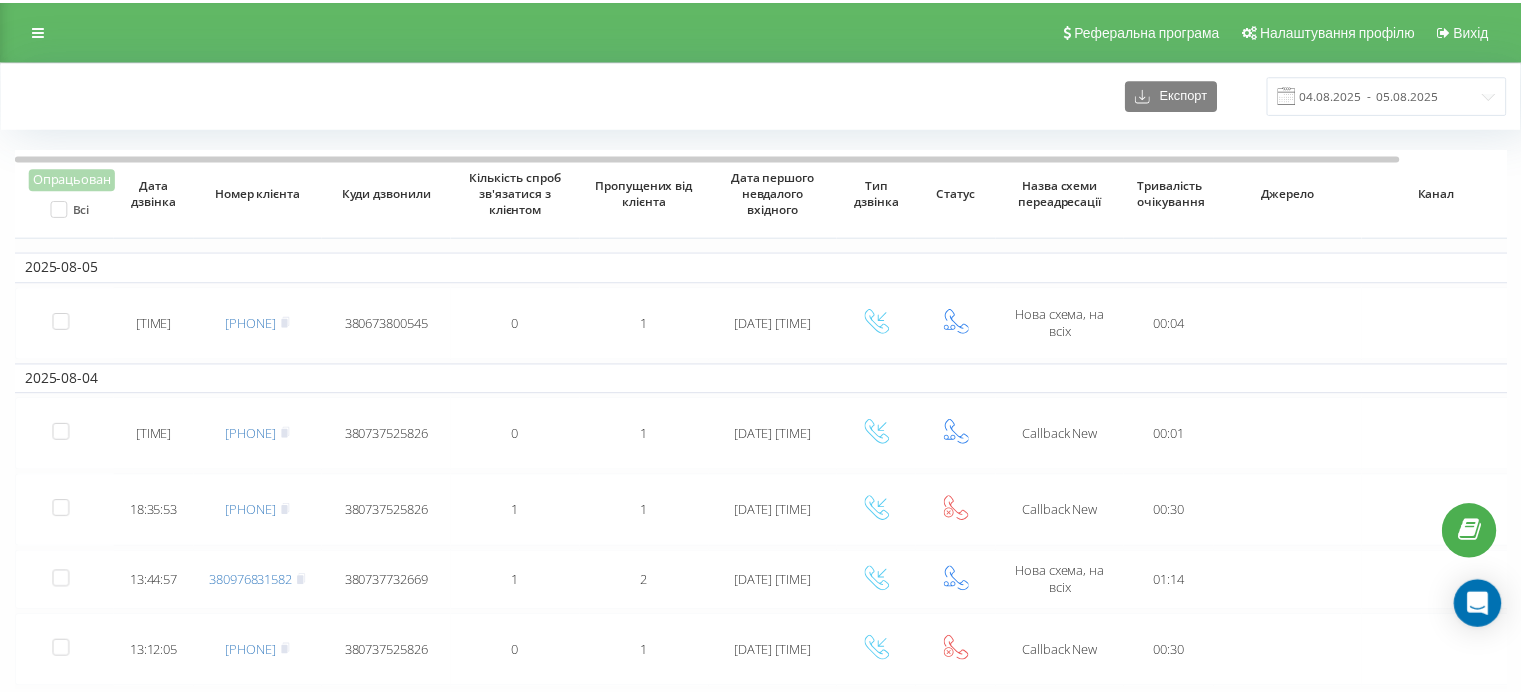 scroll, scrollTop: 0, scrollLeft: 0, axis: both 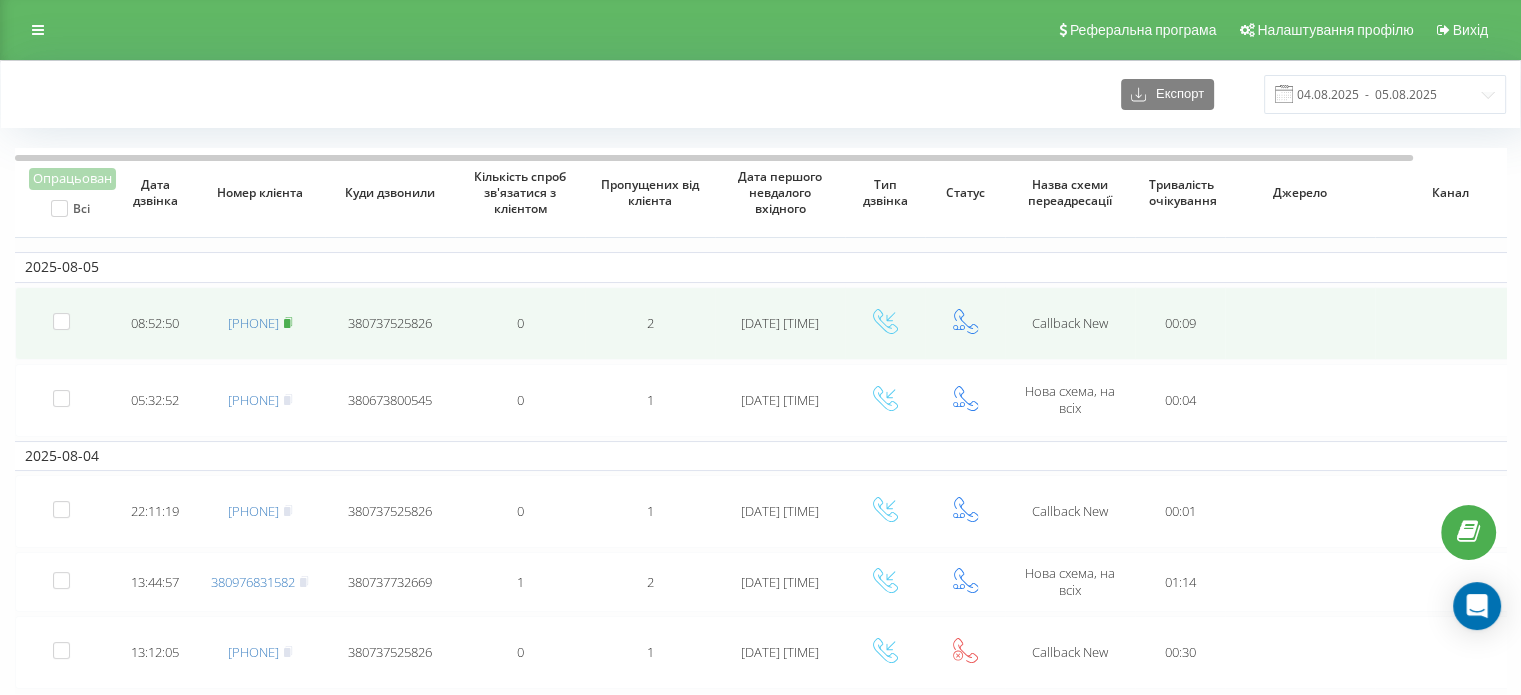 click 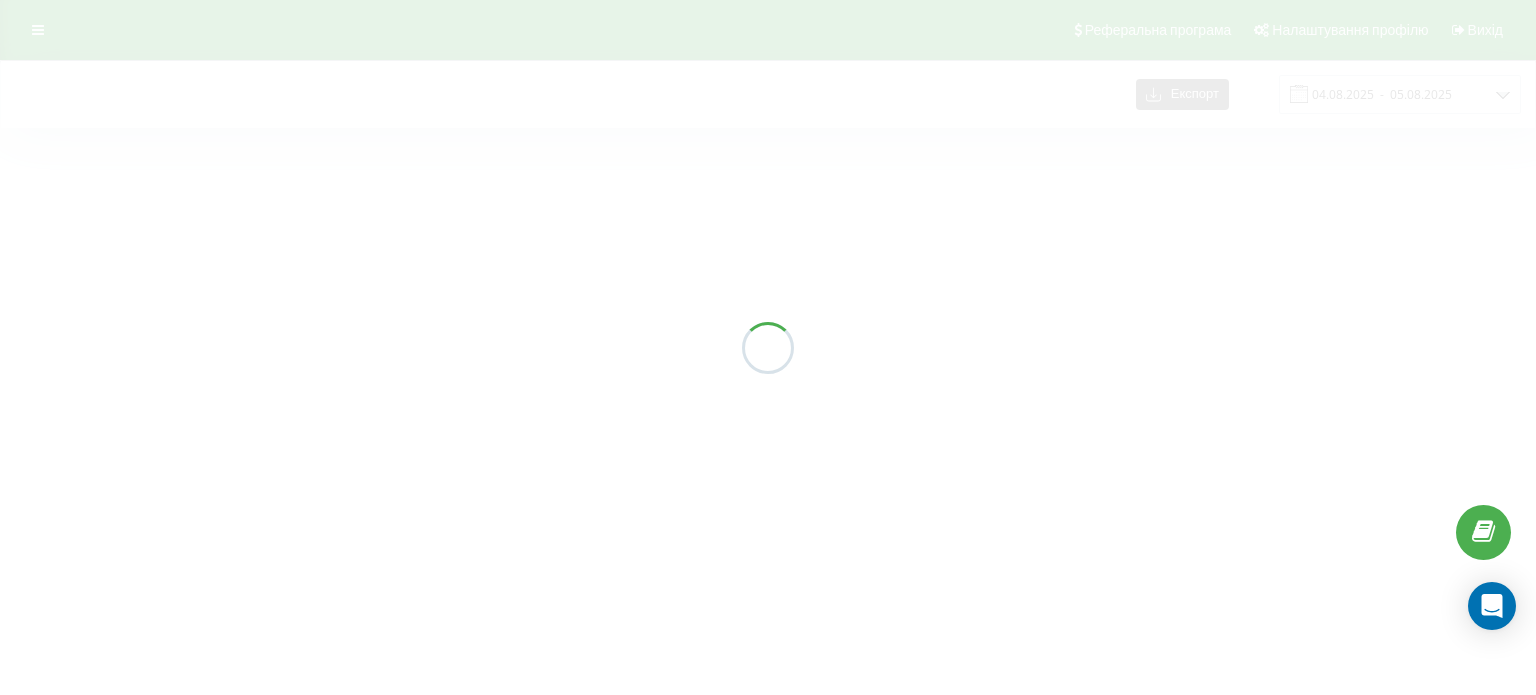 scroll, scrollTop: 0, scrollLeft: 0, axis: both 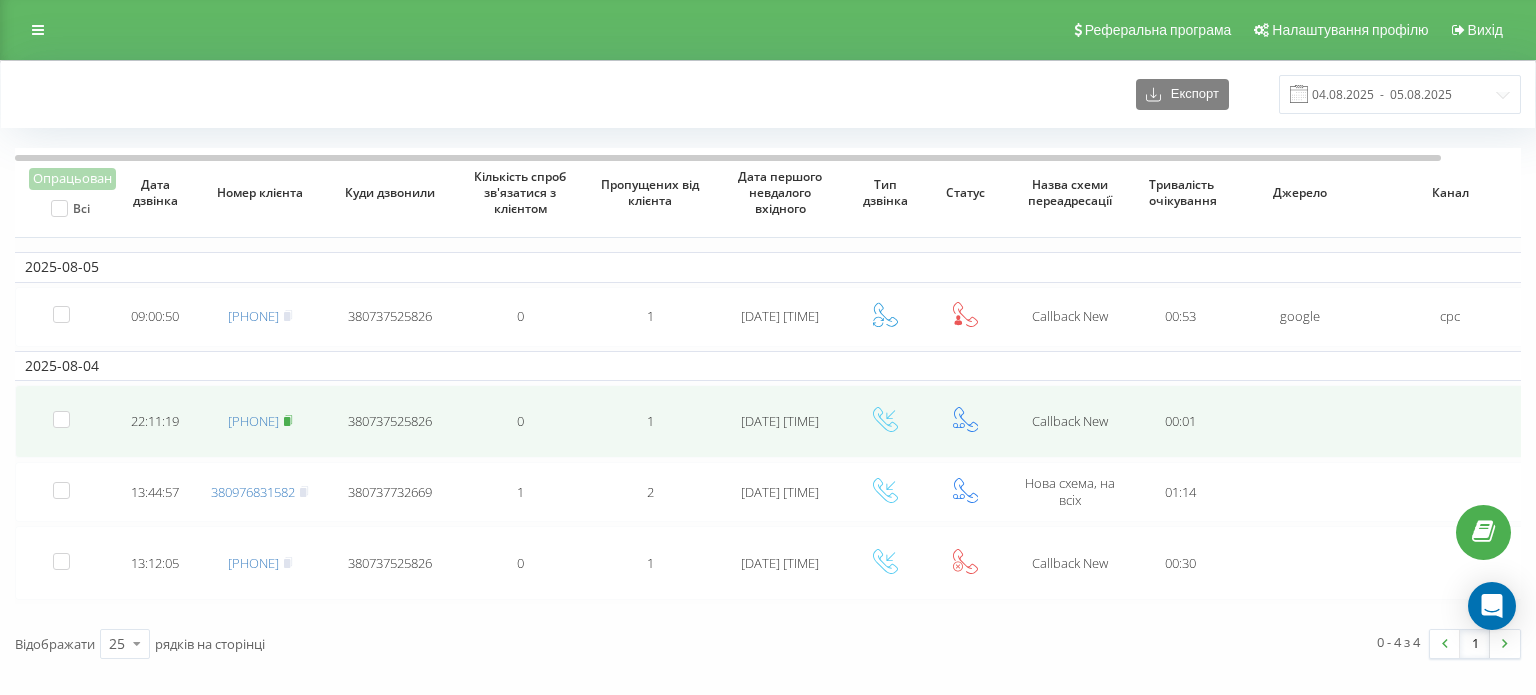 click 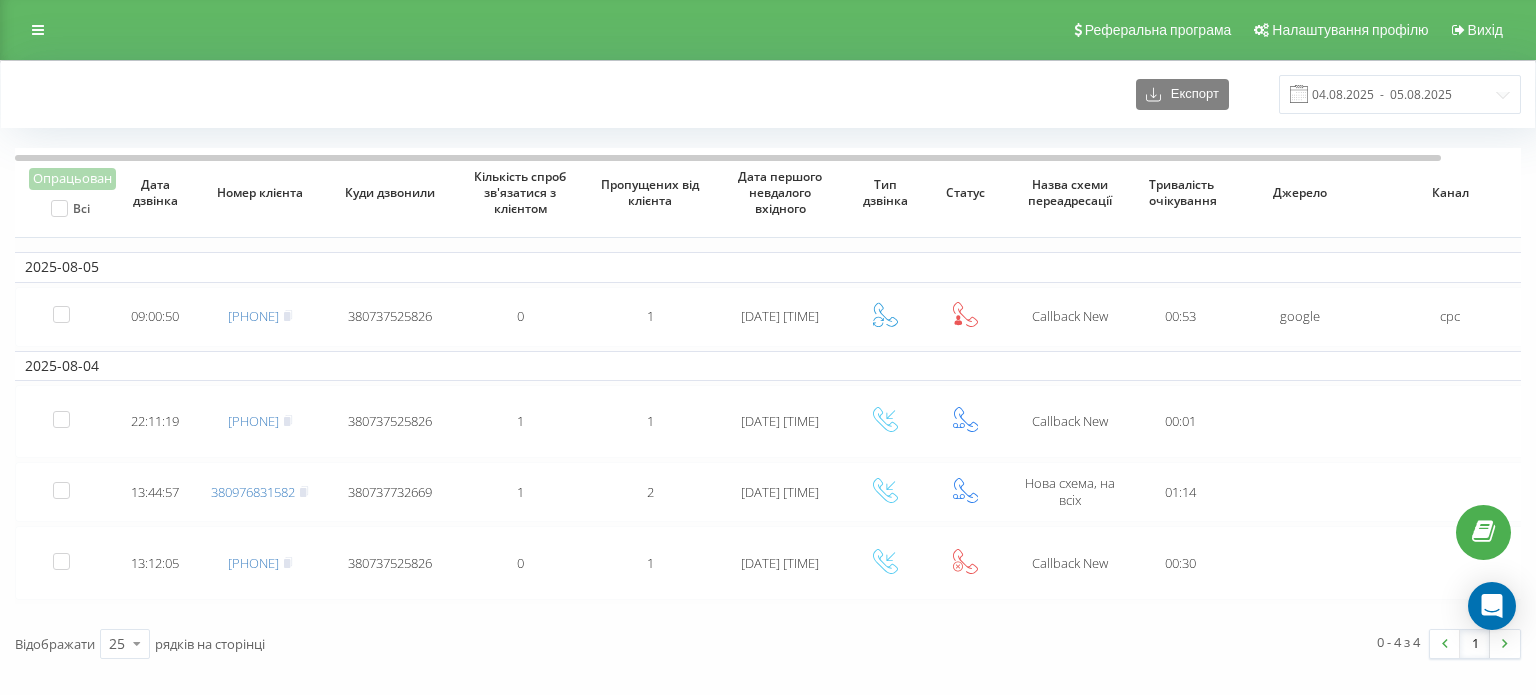 scroll, scrollTop: 0, scrollLeft: 0, axis: both 